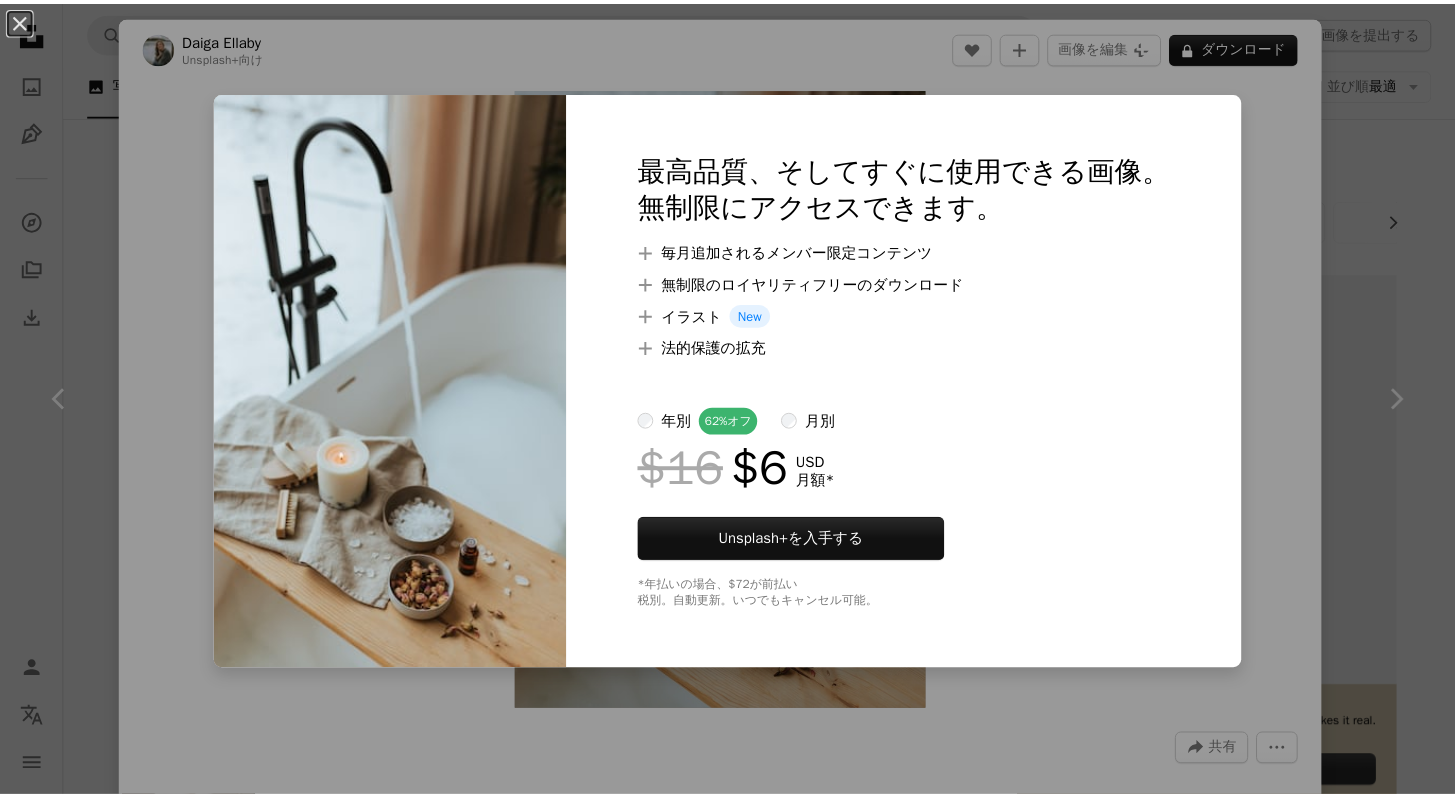 scroll, scrollTop: 785, scrollLeft: 0, axis: vertical 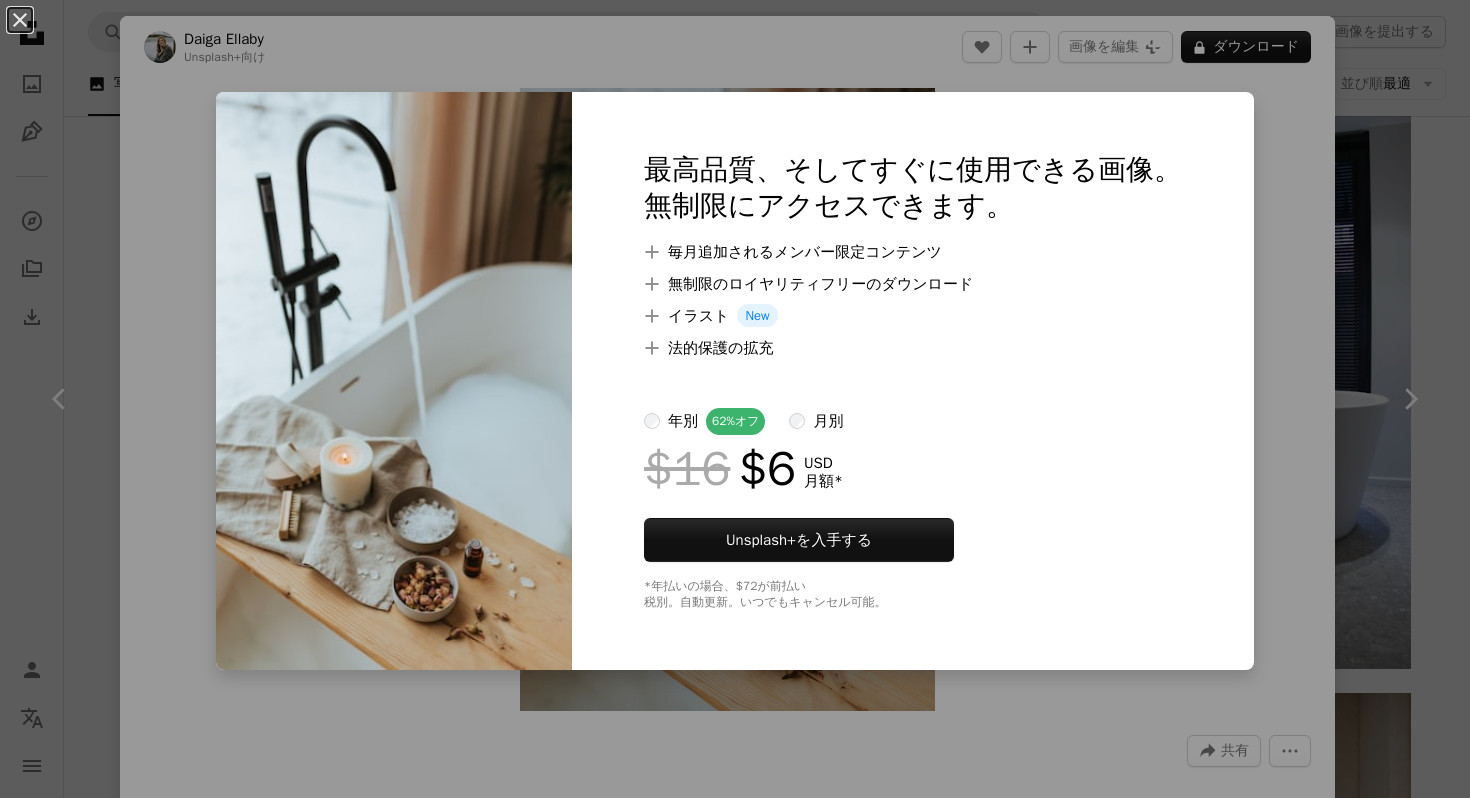 click on "An X shape 最高品質、そしてすぐに使用できる画像。 無制限にアクセスできます。 A plus sign 毎月追加されるメンバー限定コンテンツ A plus sign 無制限のロイヤリティフリーのダウンロード A plus sign イラスト  New A plus sign 法的保護の拡充 年別 62% オフ 月別 $16   $6 USD 月額 * Unsplash+ を入手する *年払いの場合、 $72 が前払い 税別。自動更新。いつでもキャンセル可能。" at bounding box center [735, 399] 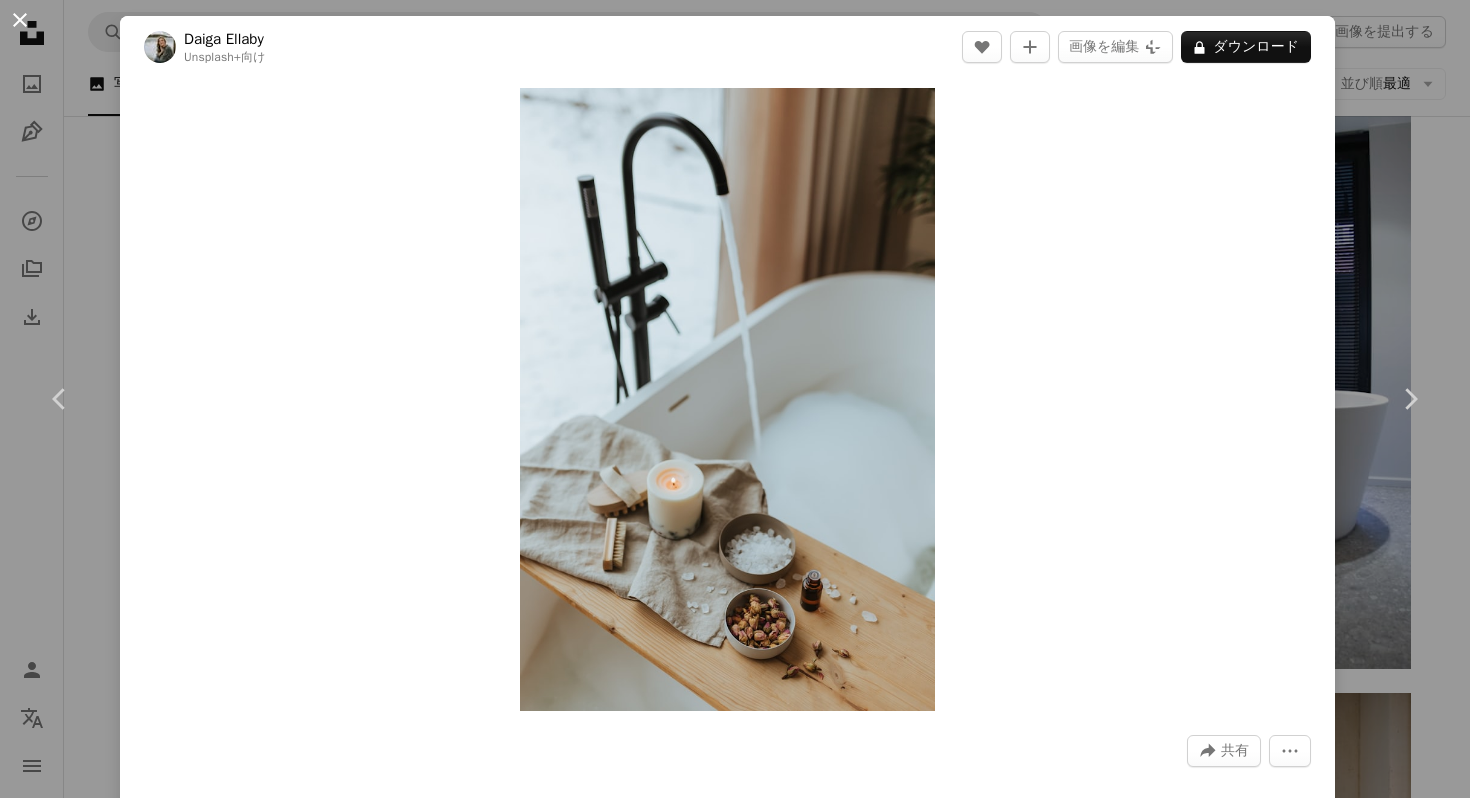 click on "An X shape" at bounding box center [20, 20] 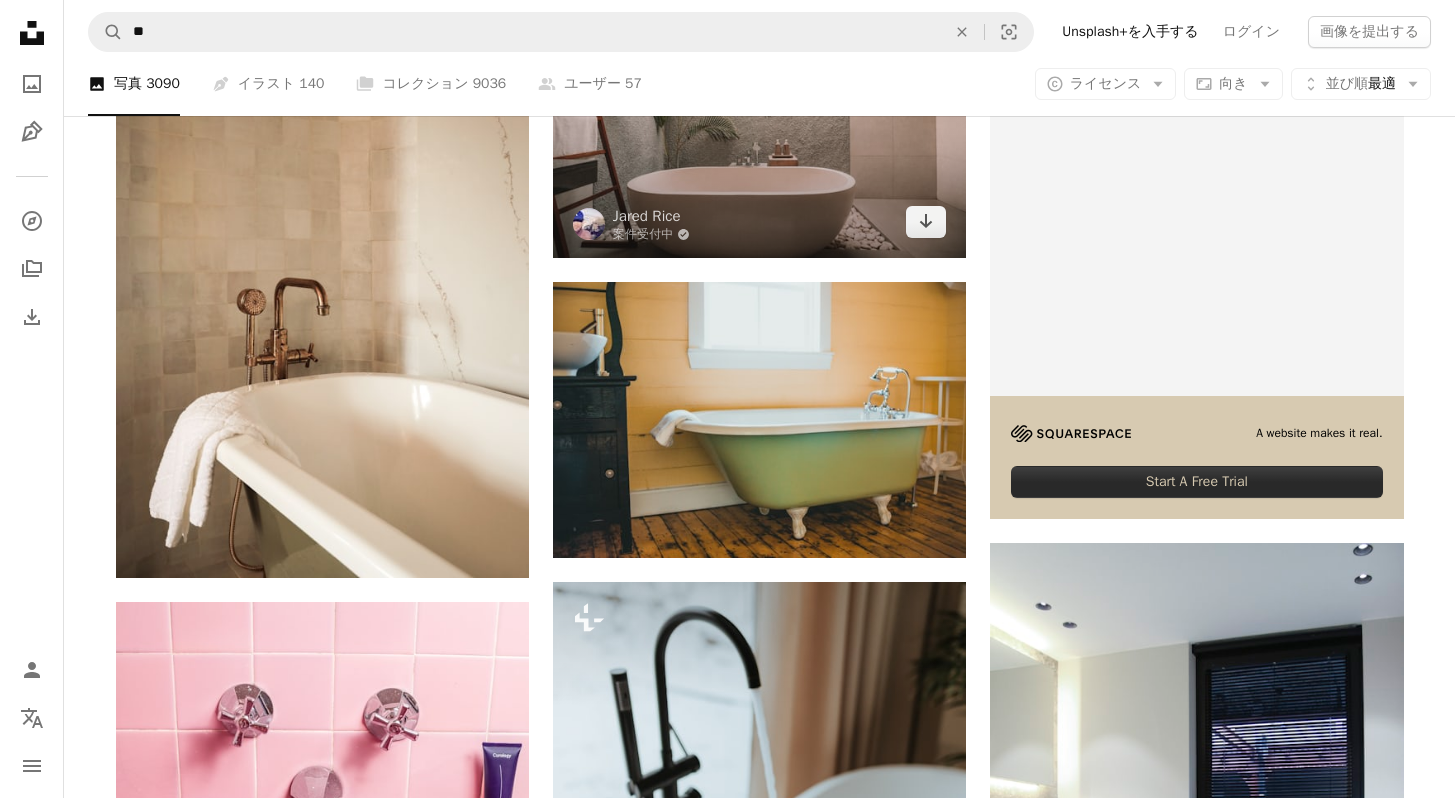 scroll, scrollTop: 0, scrollLeft: 0, axis: both 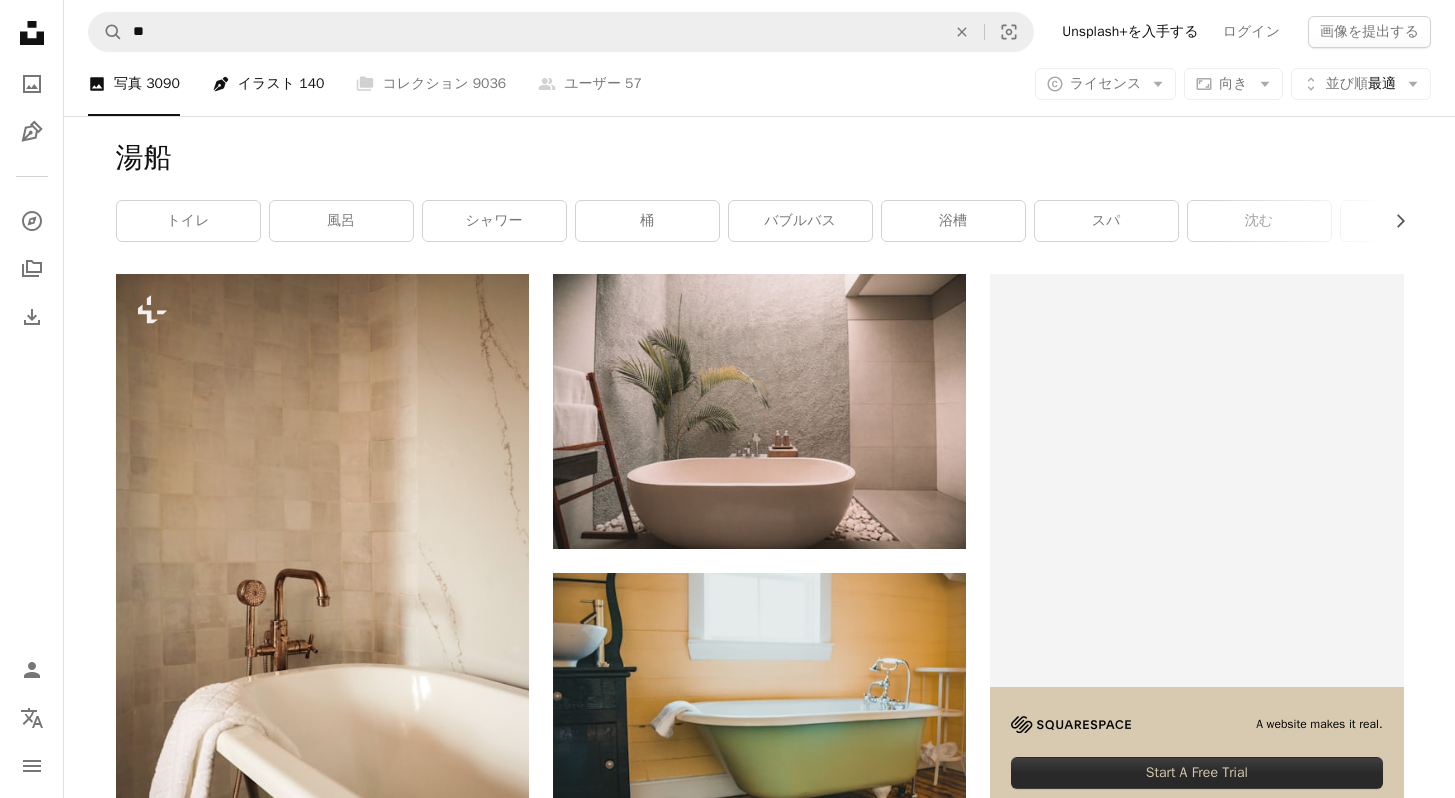 click on "Pen Tool イラスト   140" at bounding box center (268, 84) 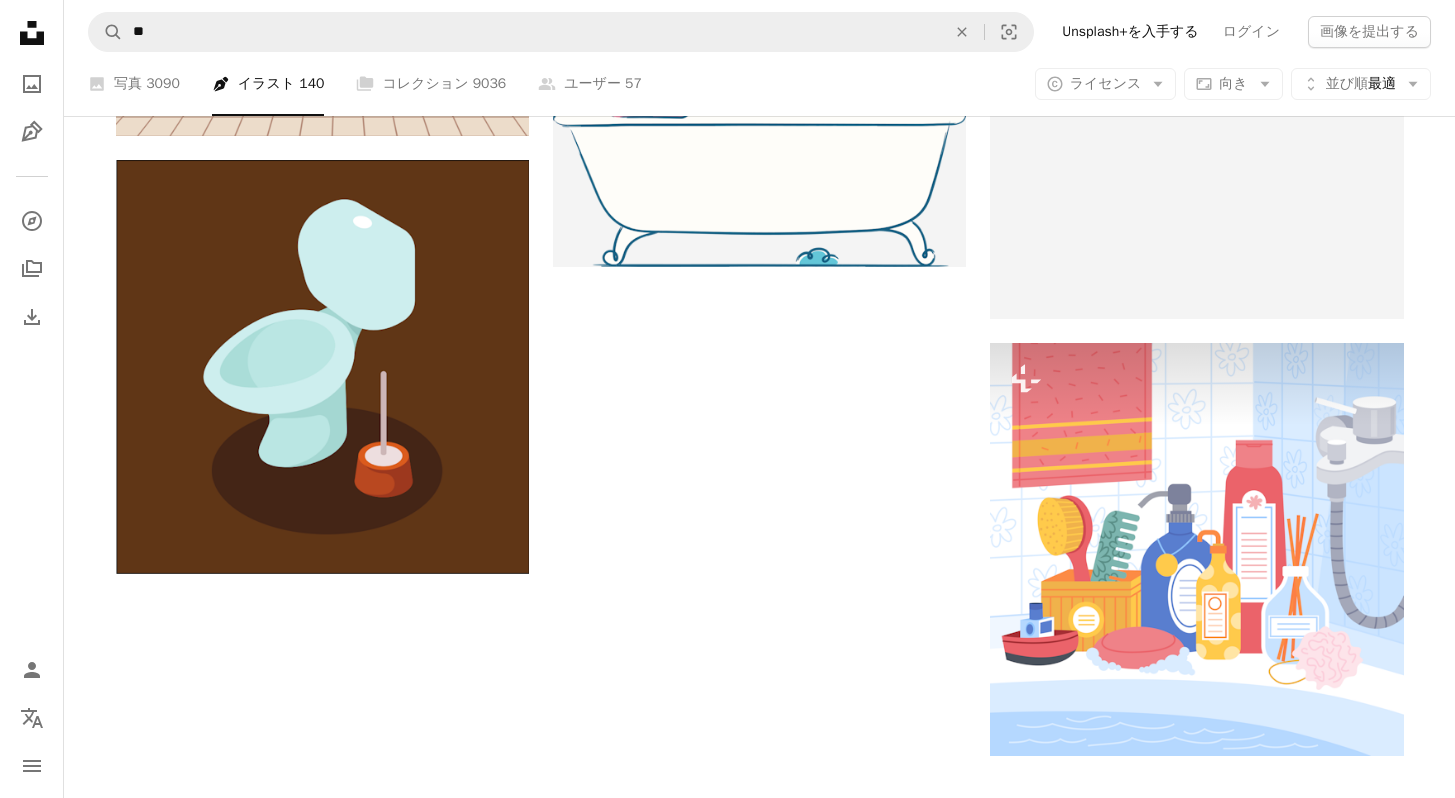 scroll, scrollTop: 3266, scrollLeft: 0, axis: vertical 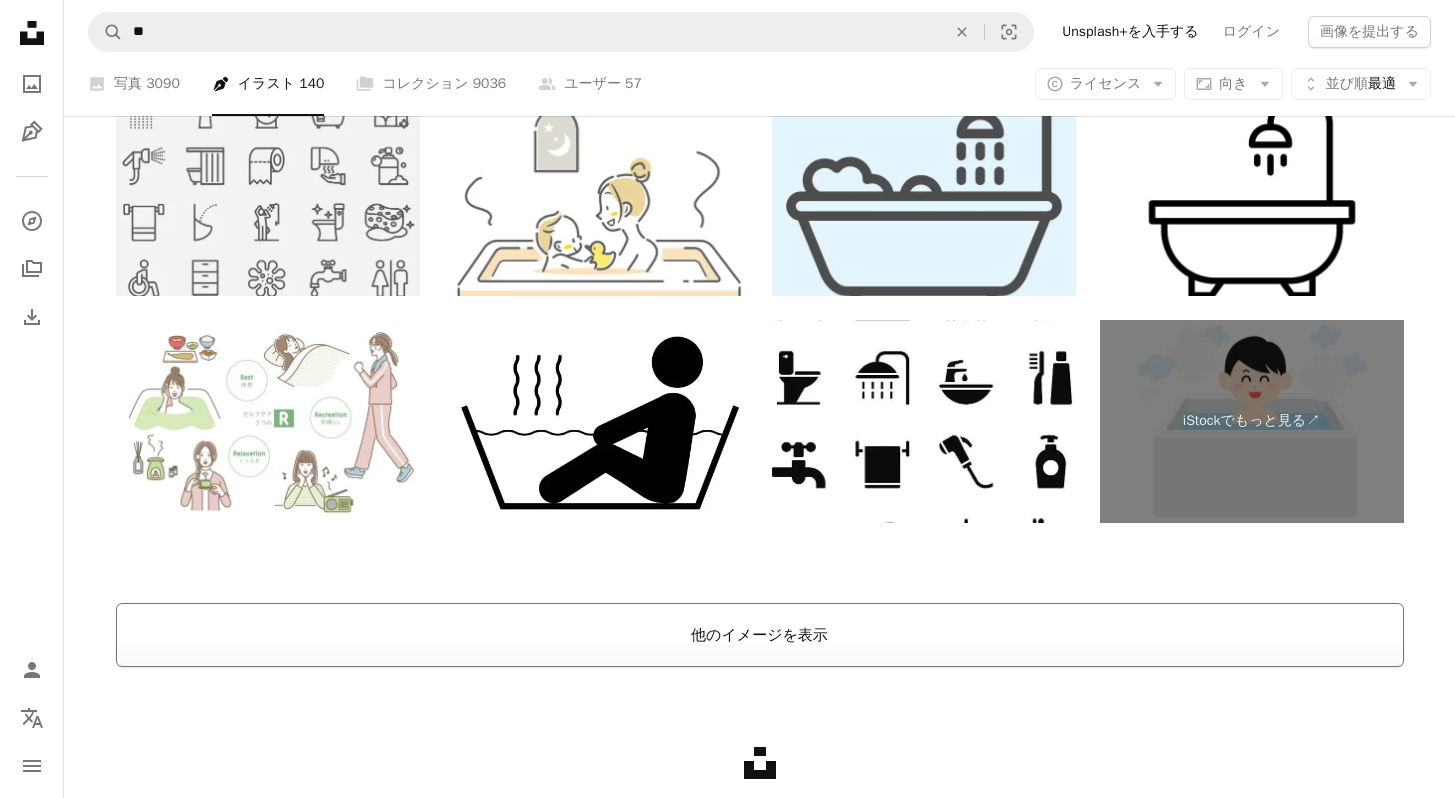 click on "他のイメージを表示" at bounding box center [760, 635] 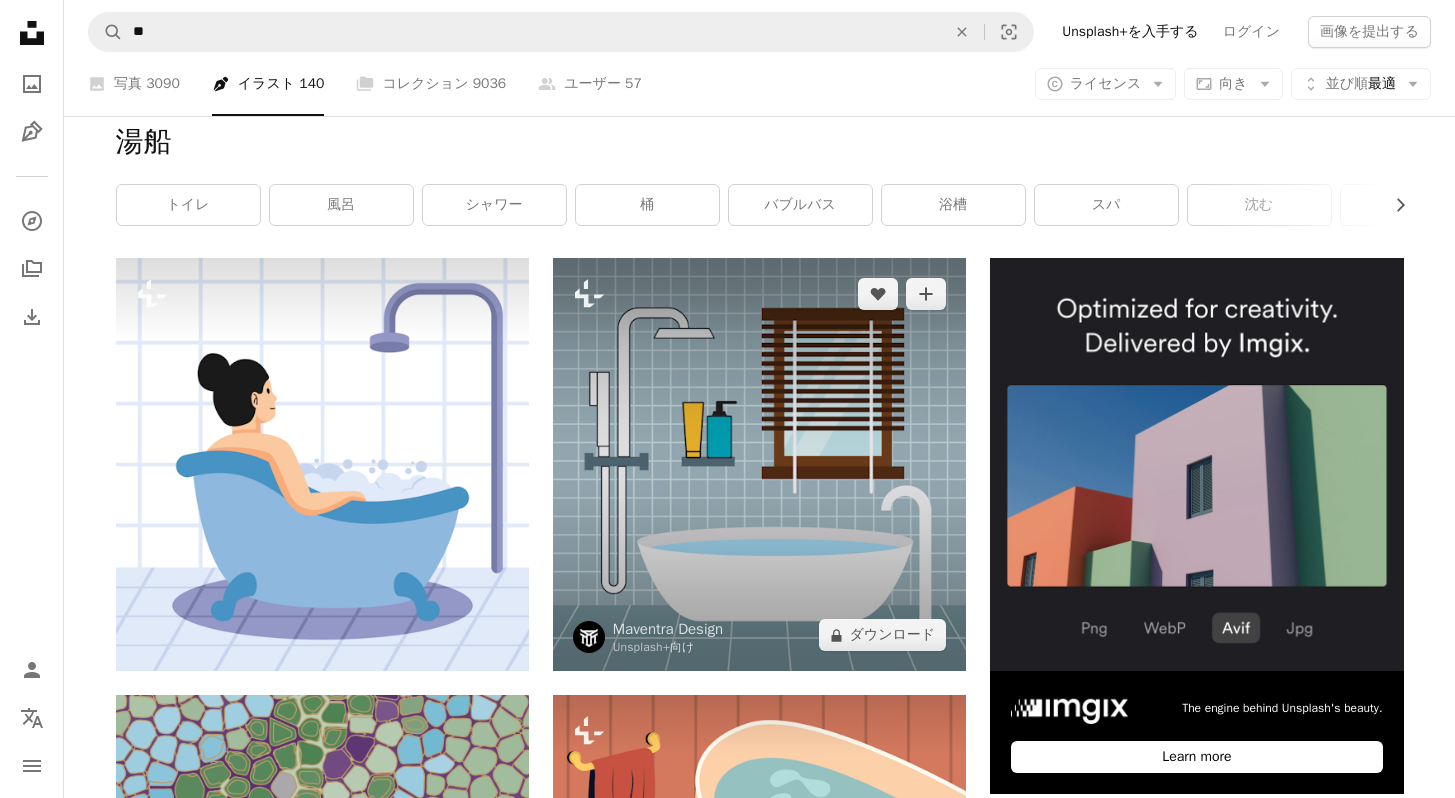 scroll, scrollTop: 40, scrollLeft: 0, axis: vertical 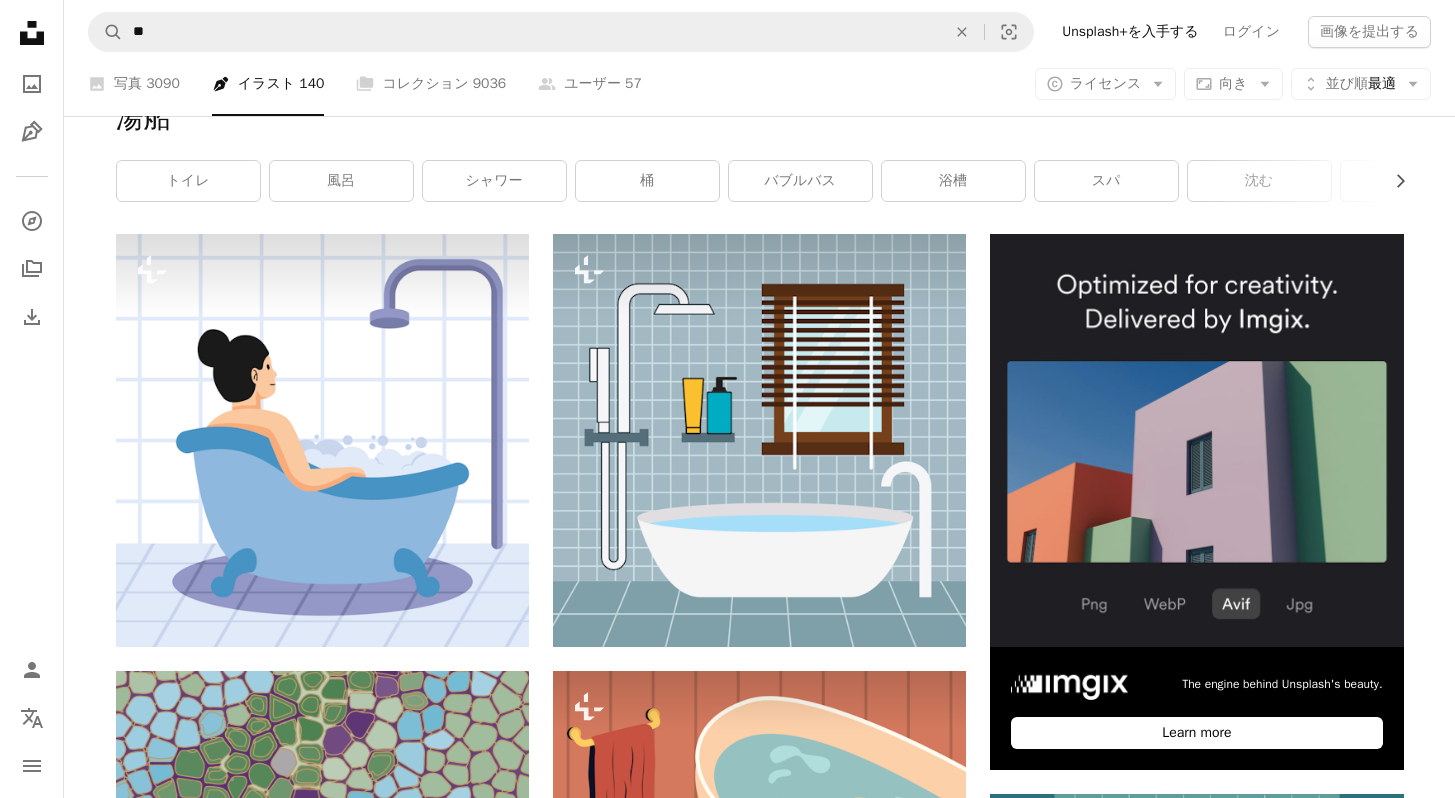 click on "湯船 Chevron right トイレ 風呂 シャワー 桶 バブルバス 浴槽 スパ 沈む キッチン 入浴 古いバスタブ" at bounding box center [760, 155] 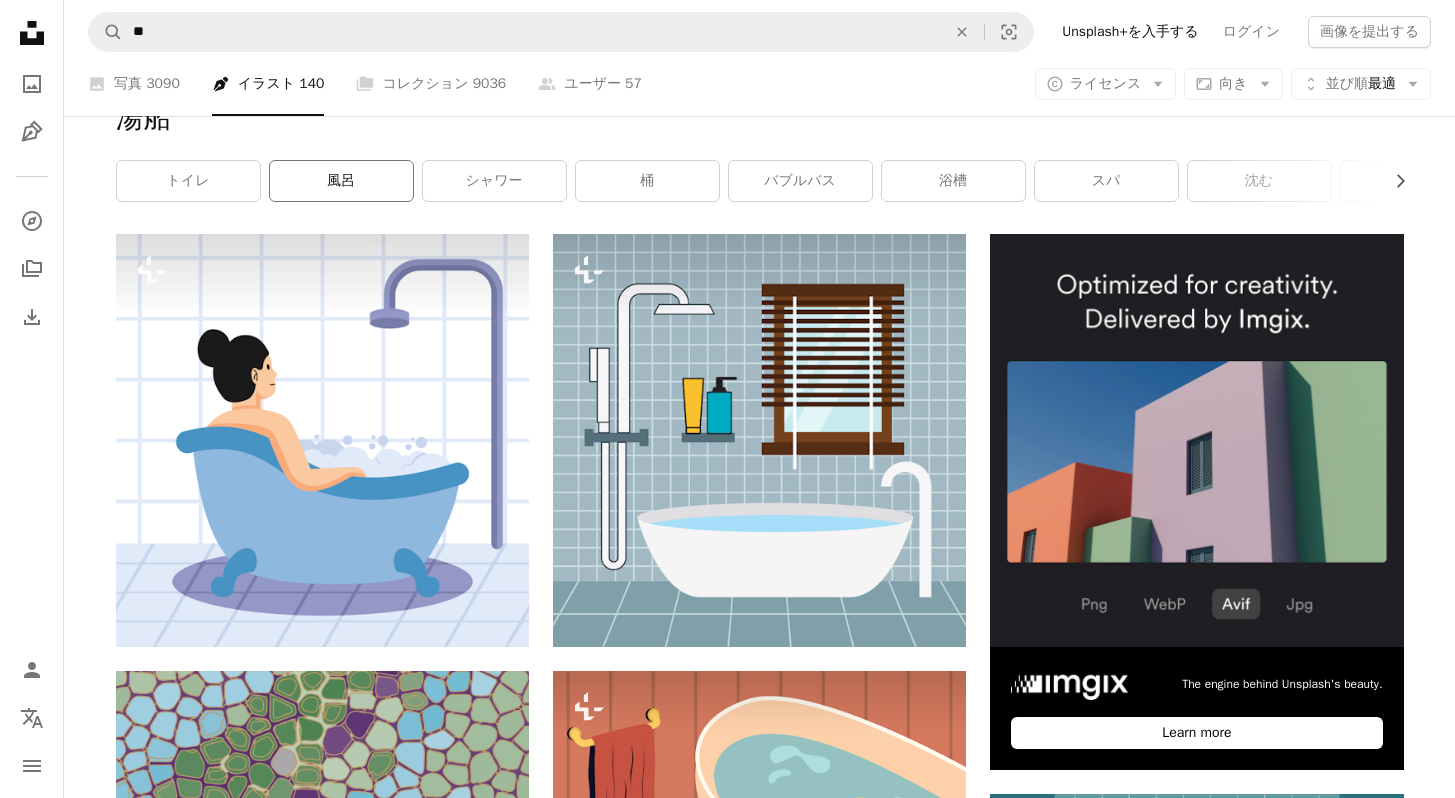 click on "風呂" at bounding box center [341, 181] 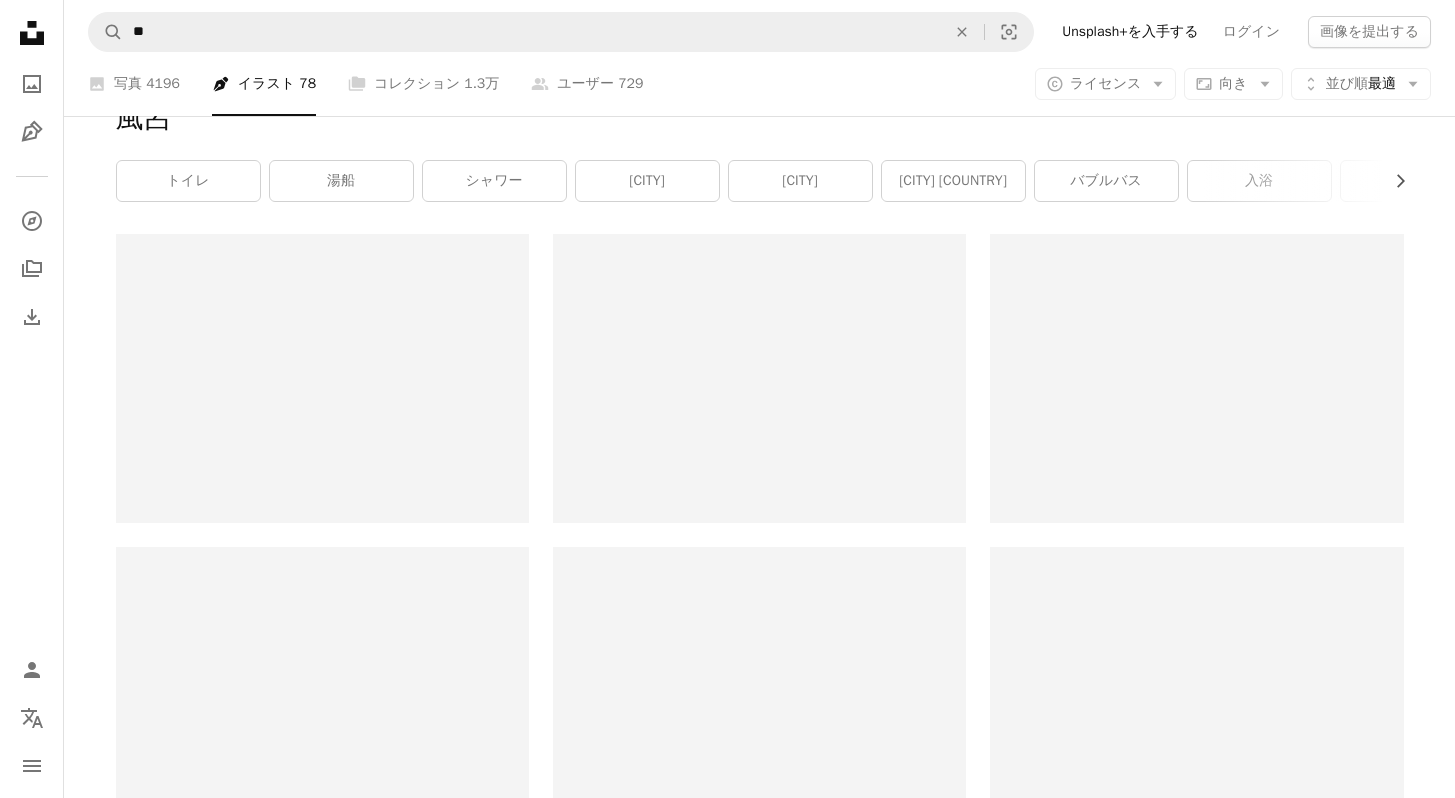 scroll, scrollTop: 0, scrollLeft: 0, axis: both 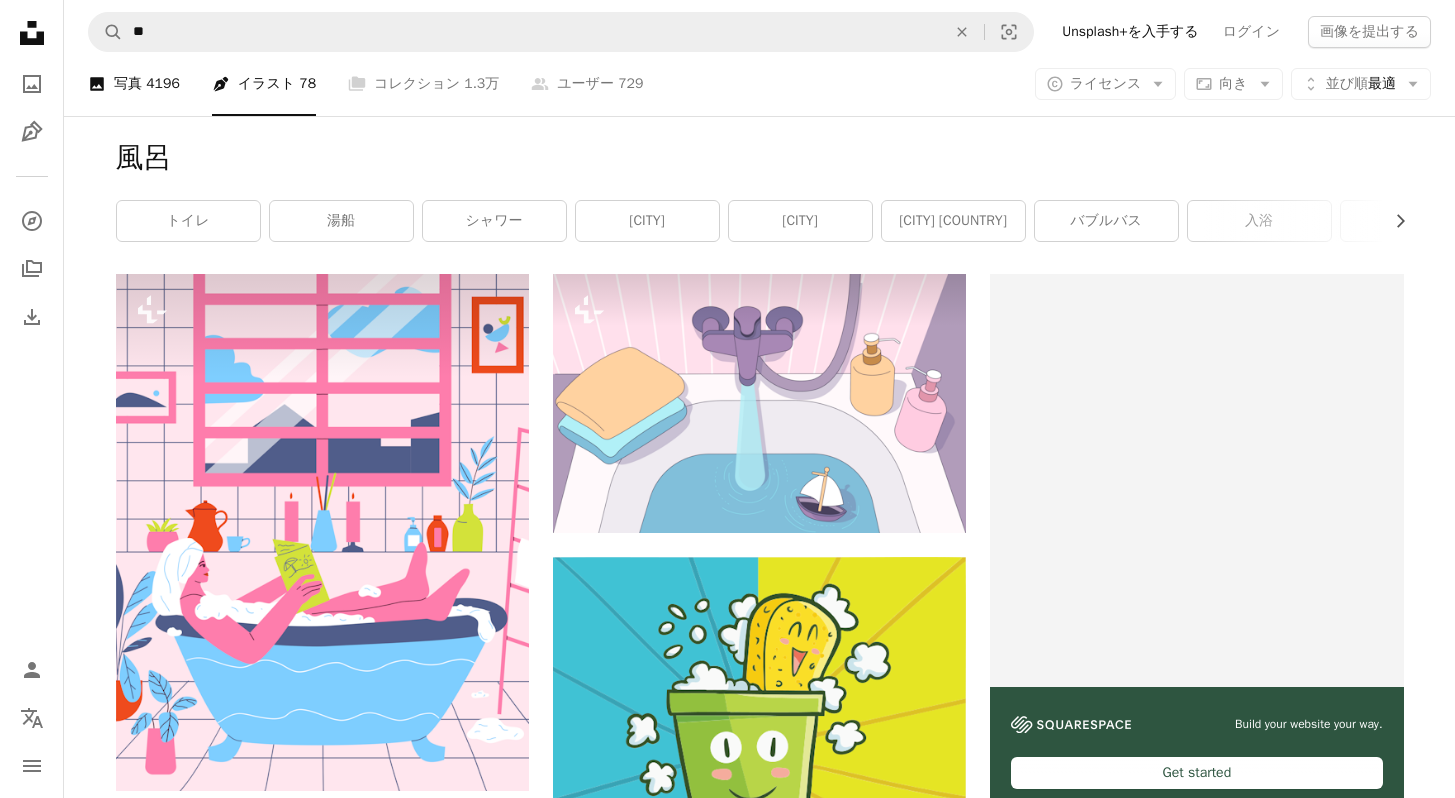 click on "4196" at bounding box center [163, 84] 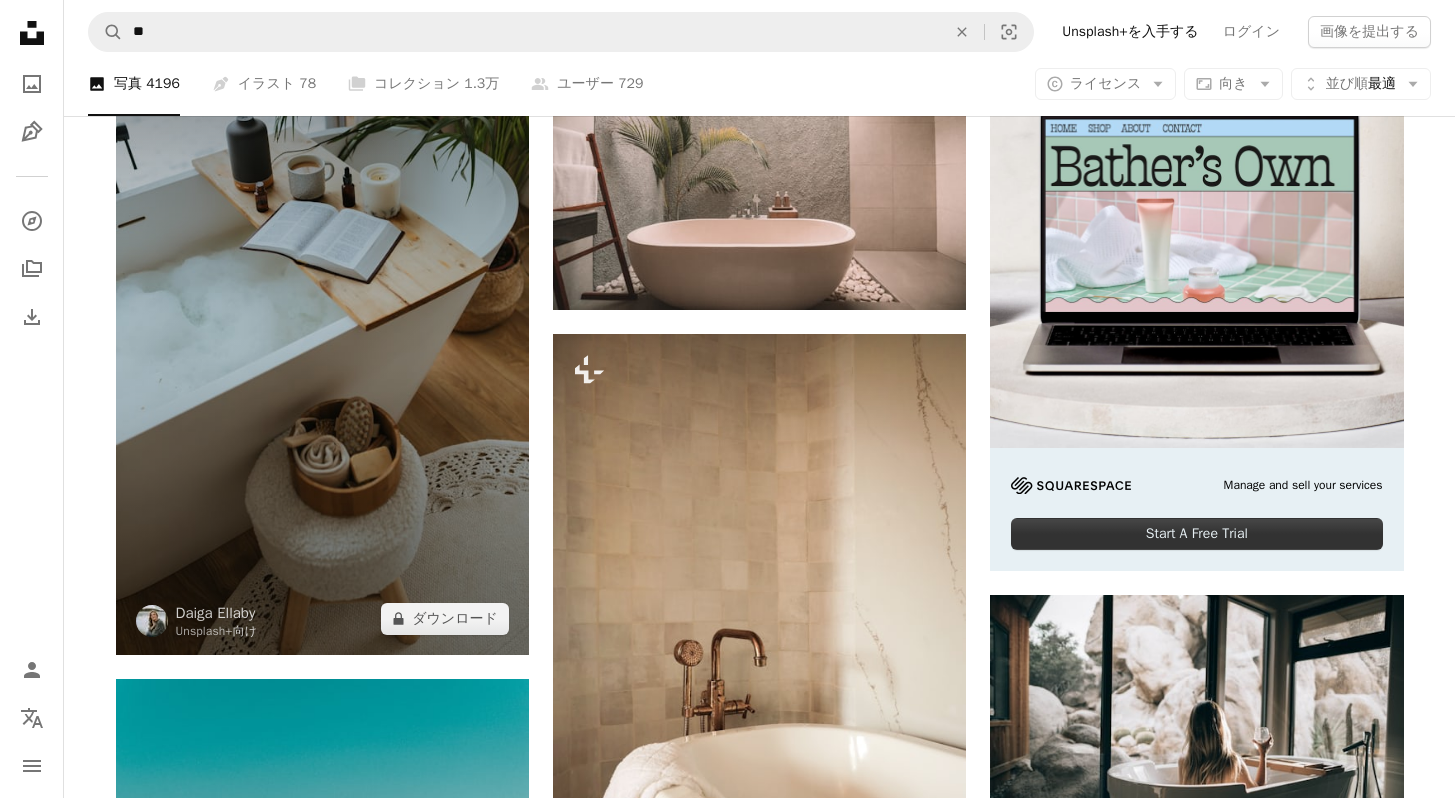 scroll, scrollTop: 0, scrollLeft: 0, axis: both 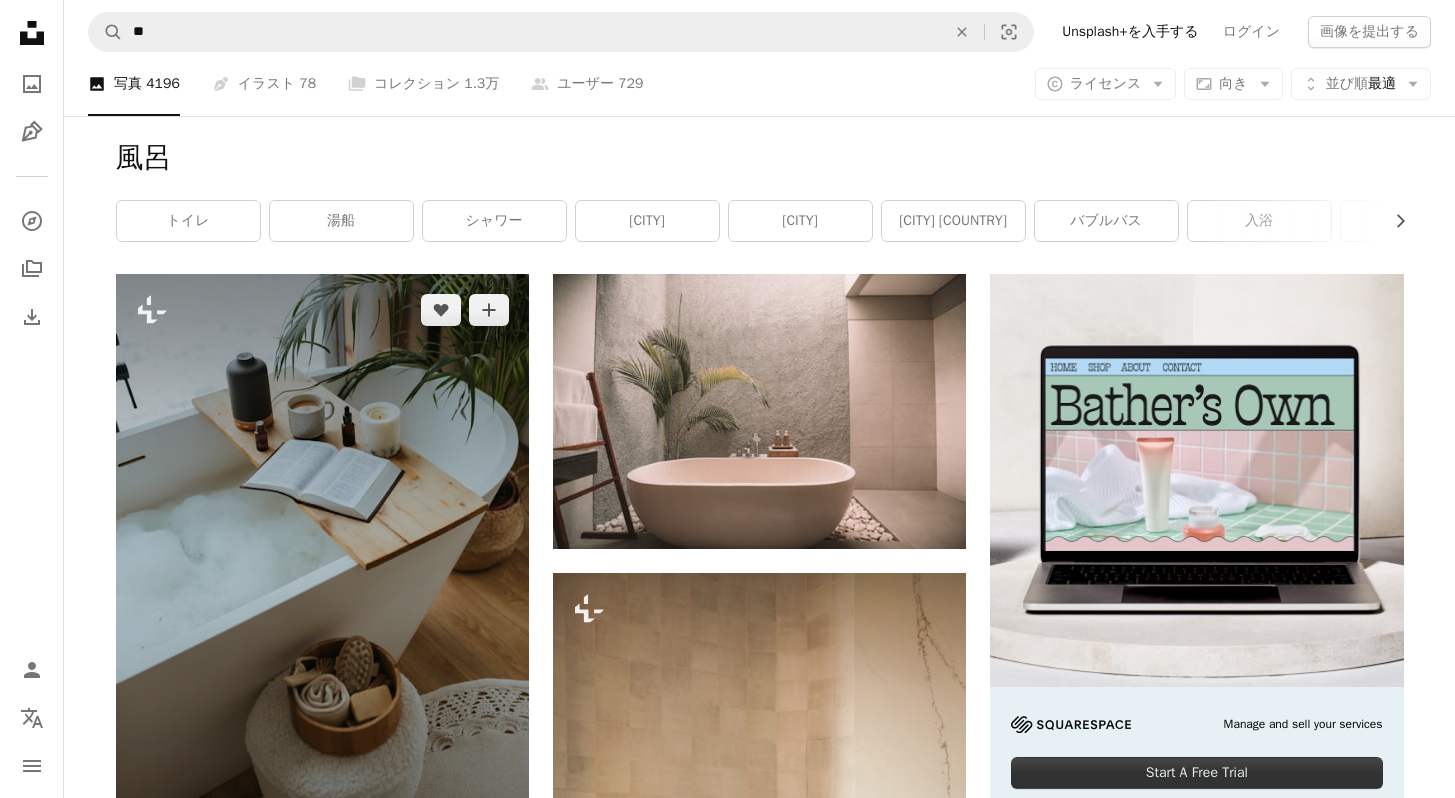 click at bounding box center (322, 584) 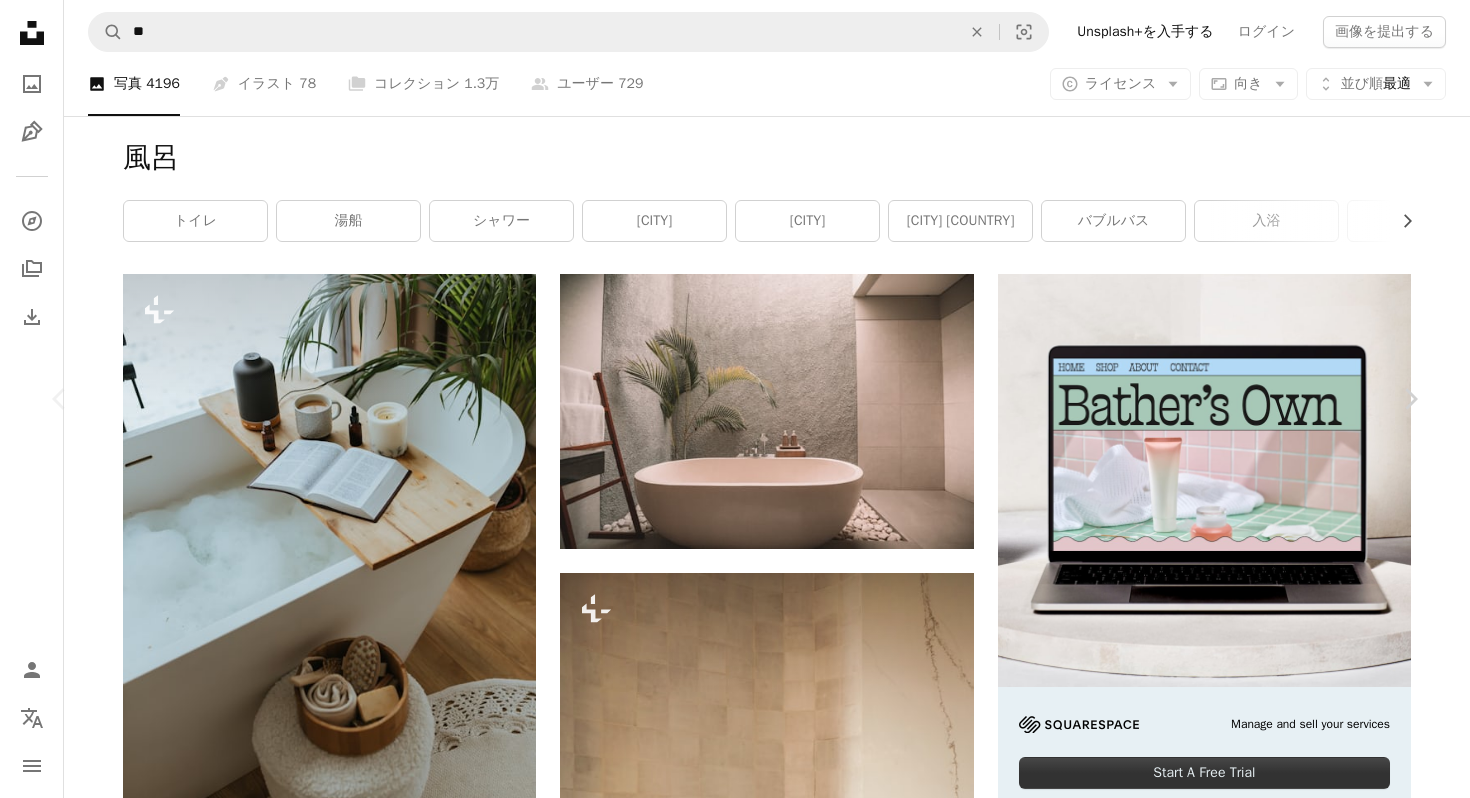 click on "A lock   ダウンロード" at bounding box center [1246, 5179] 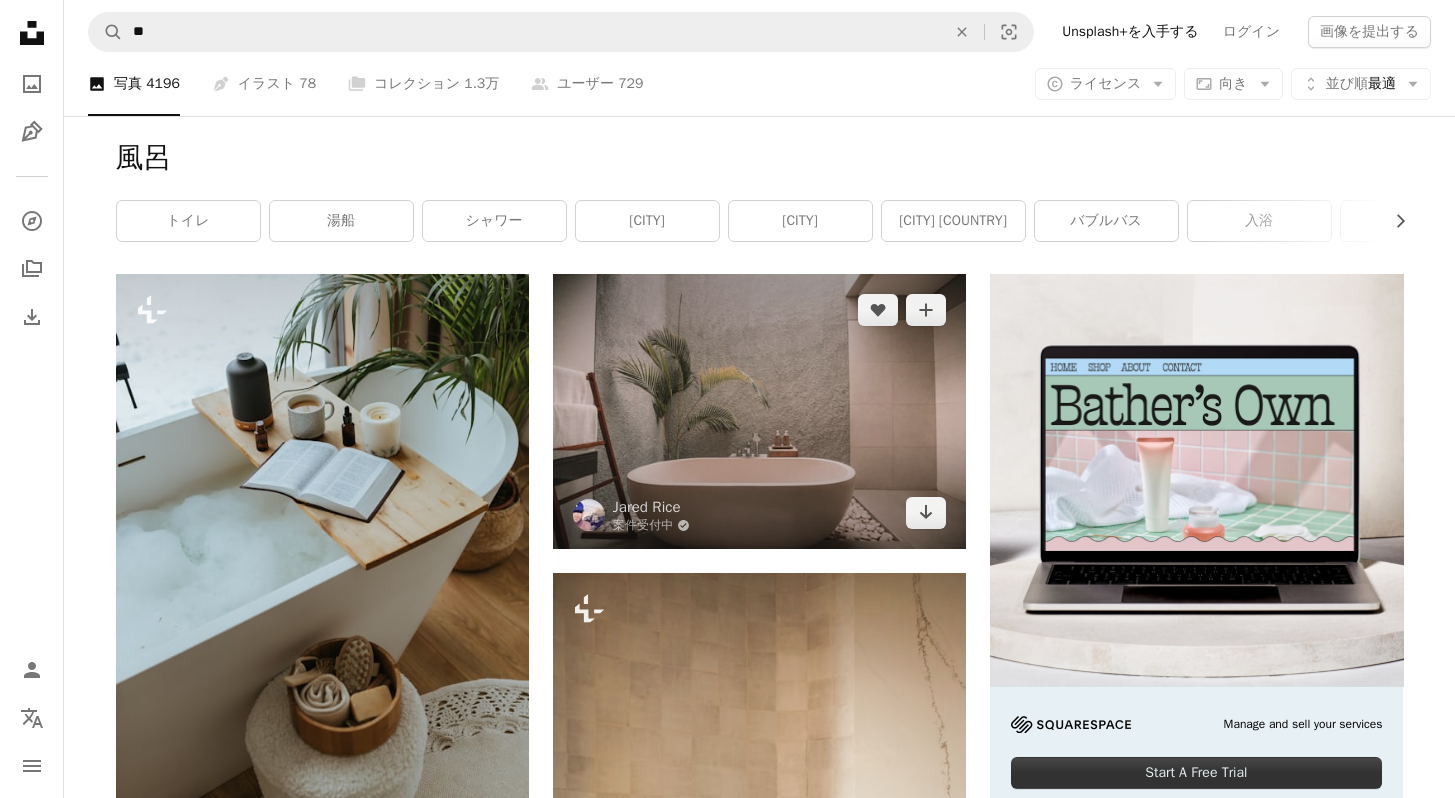 click at bounding box center [759, 411] 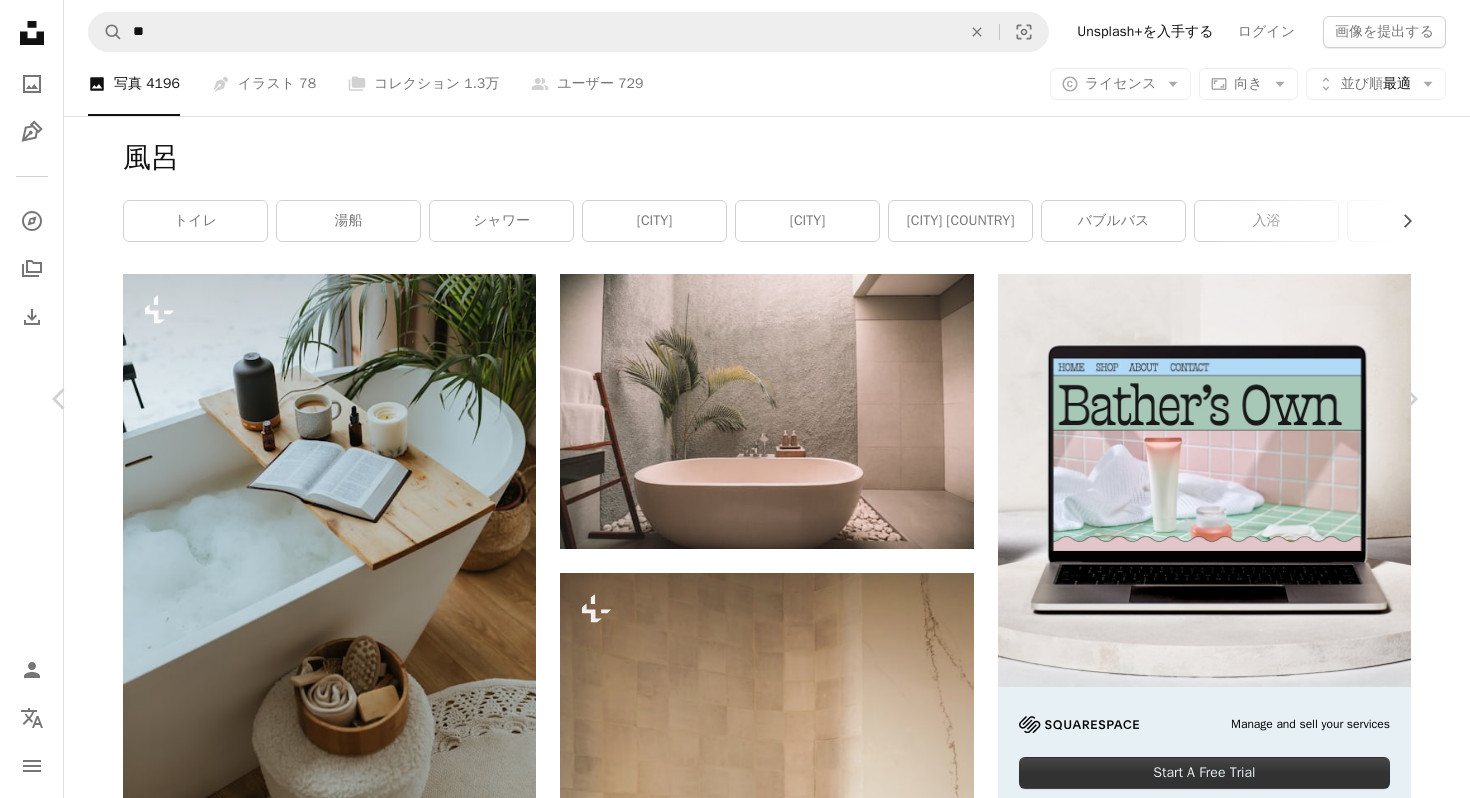 click on "An X shape" at bounding box center [20, 20] 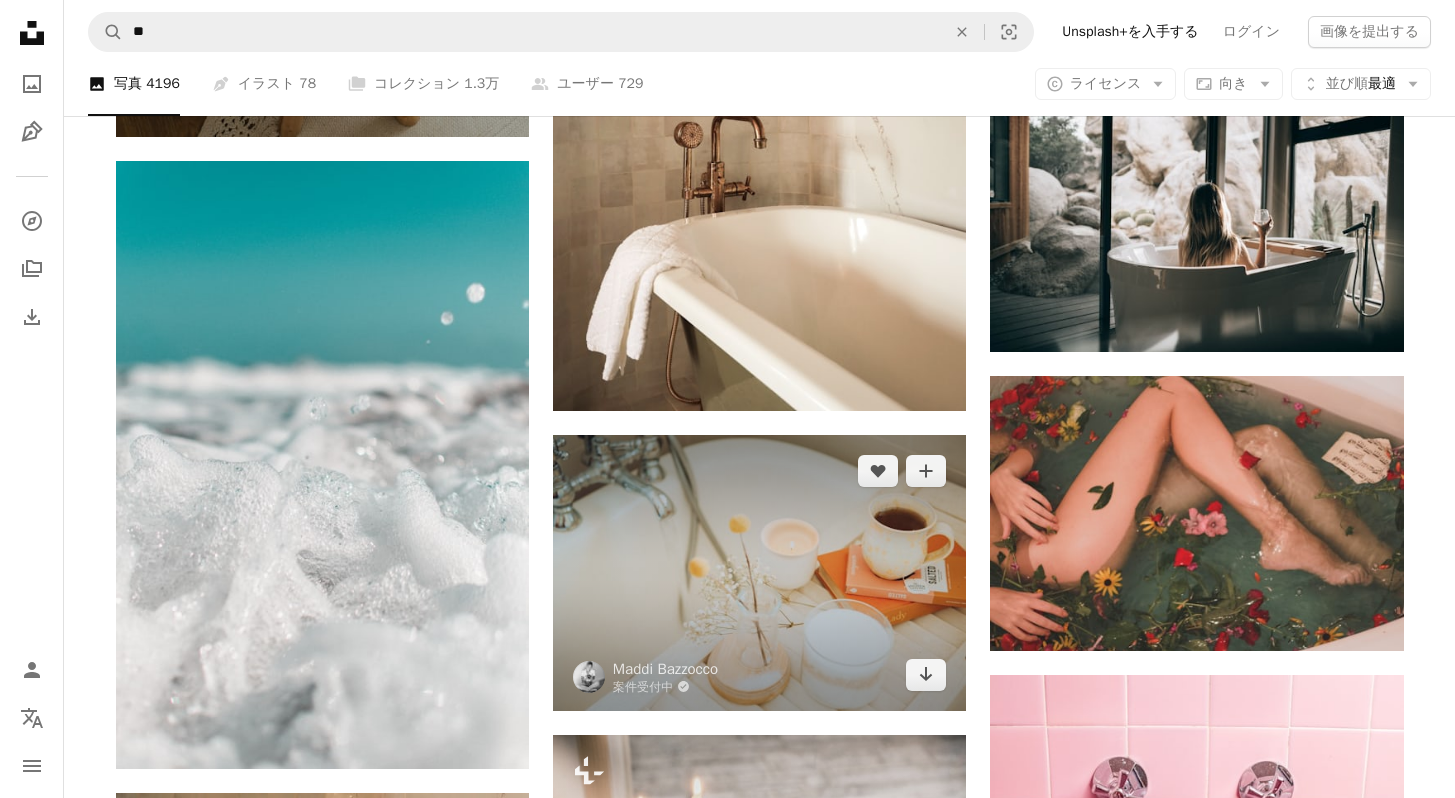 scroll, scrollTop: 958, scrollLeft: 0, axis: vertical 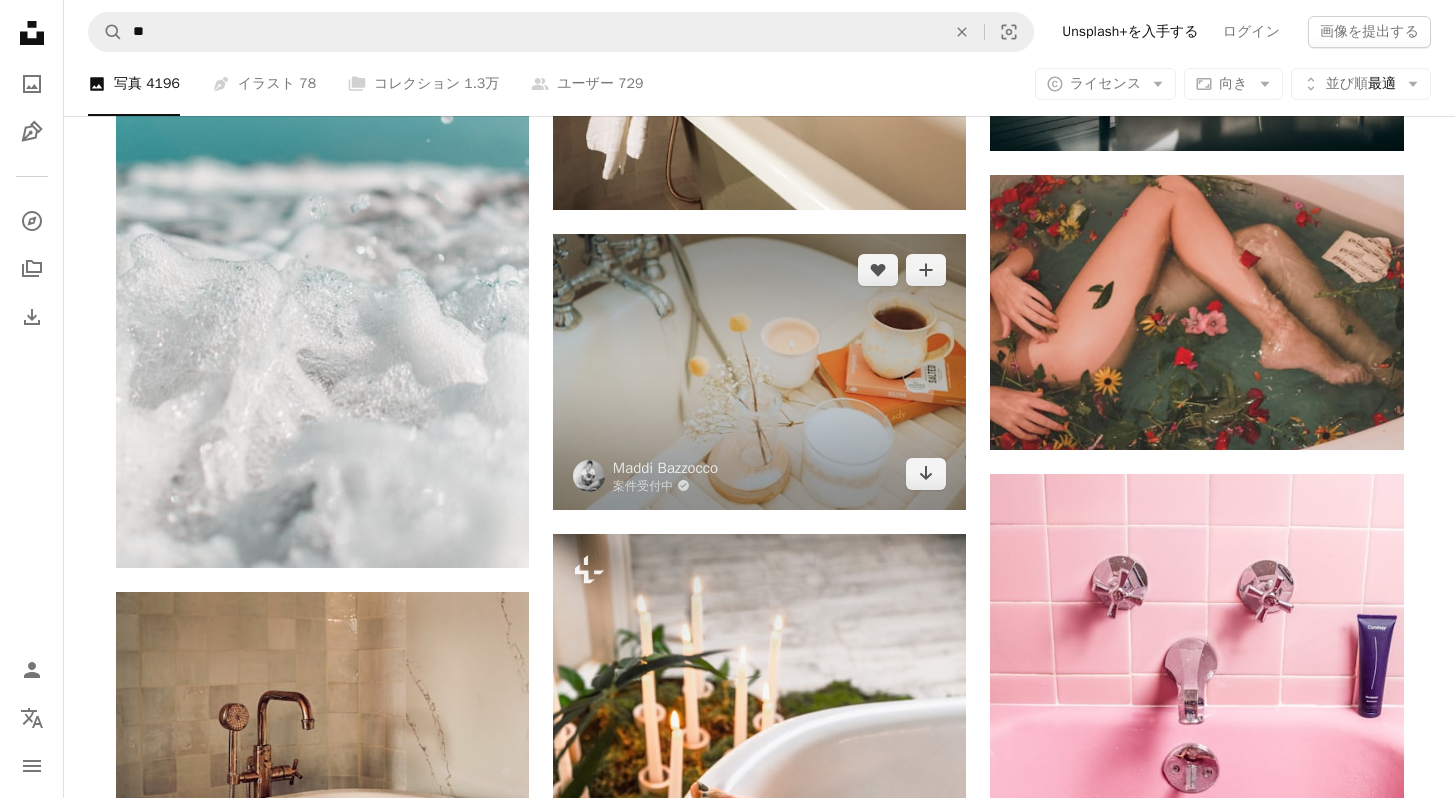 click at bounding box center (759, 371) 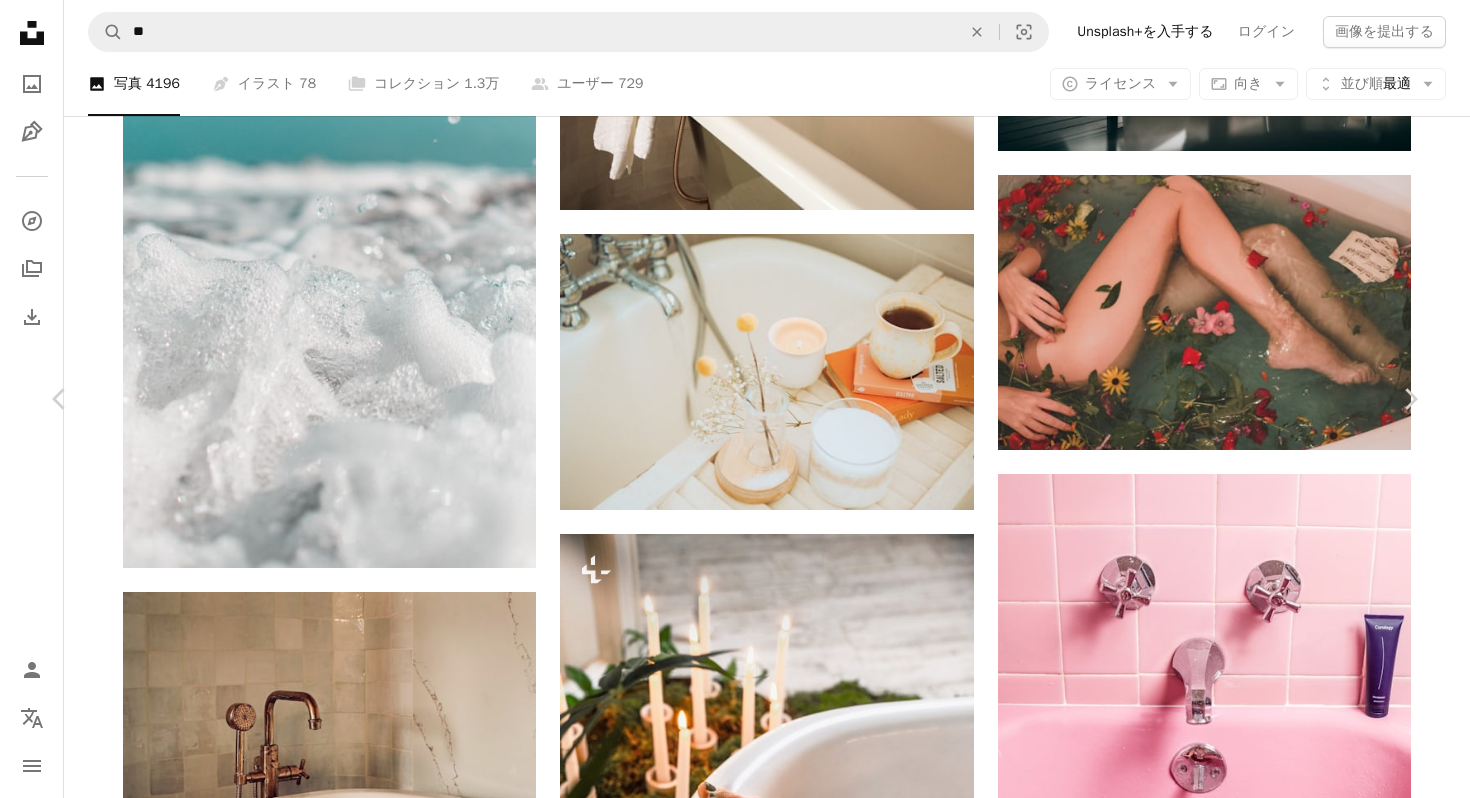 click on "An X shape" at bounding box center (20, 20) 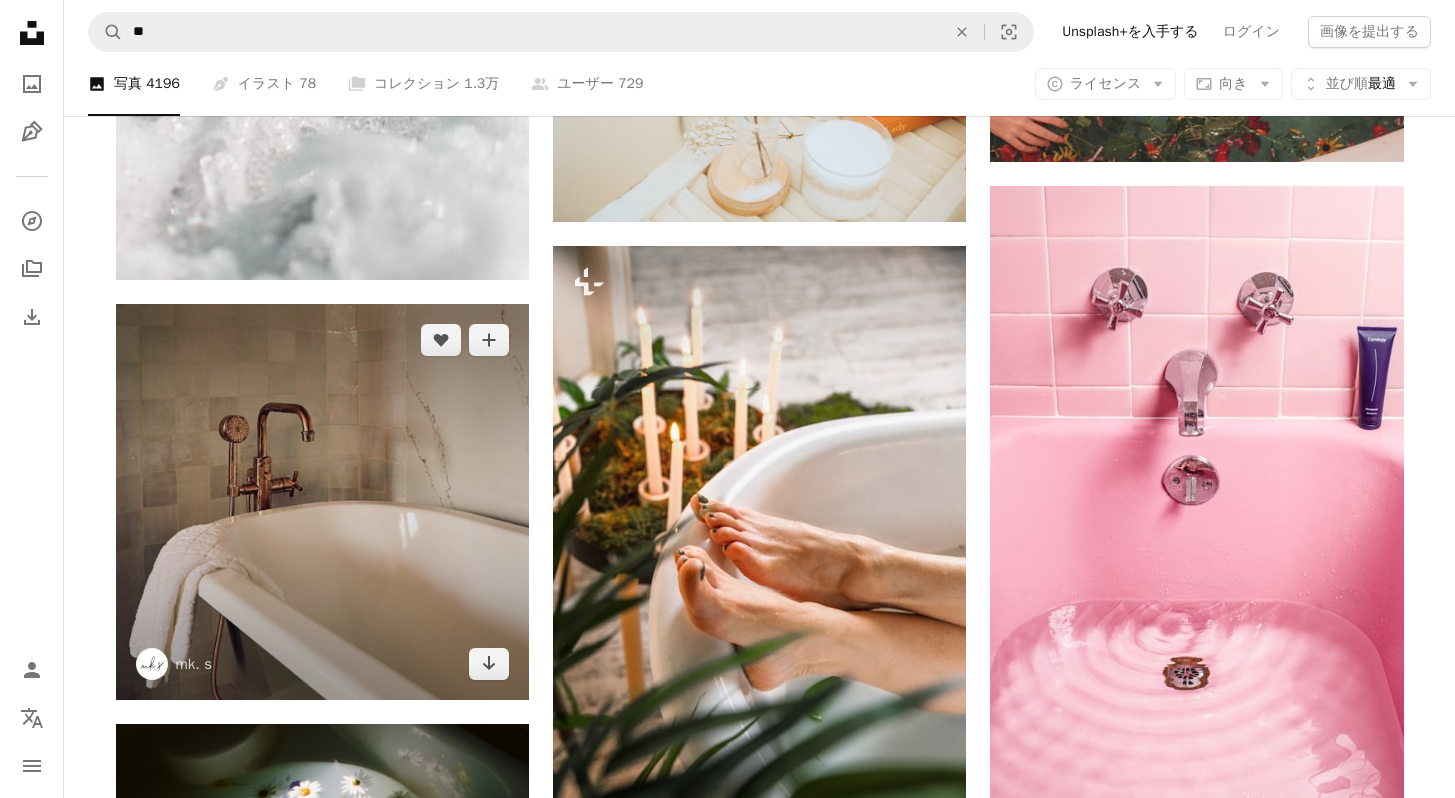 scroll, scrollTop: 1135, scrollLeft: 0, axis: vertical 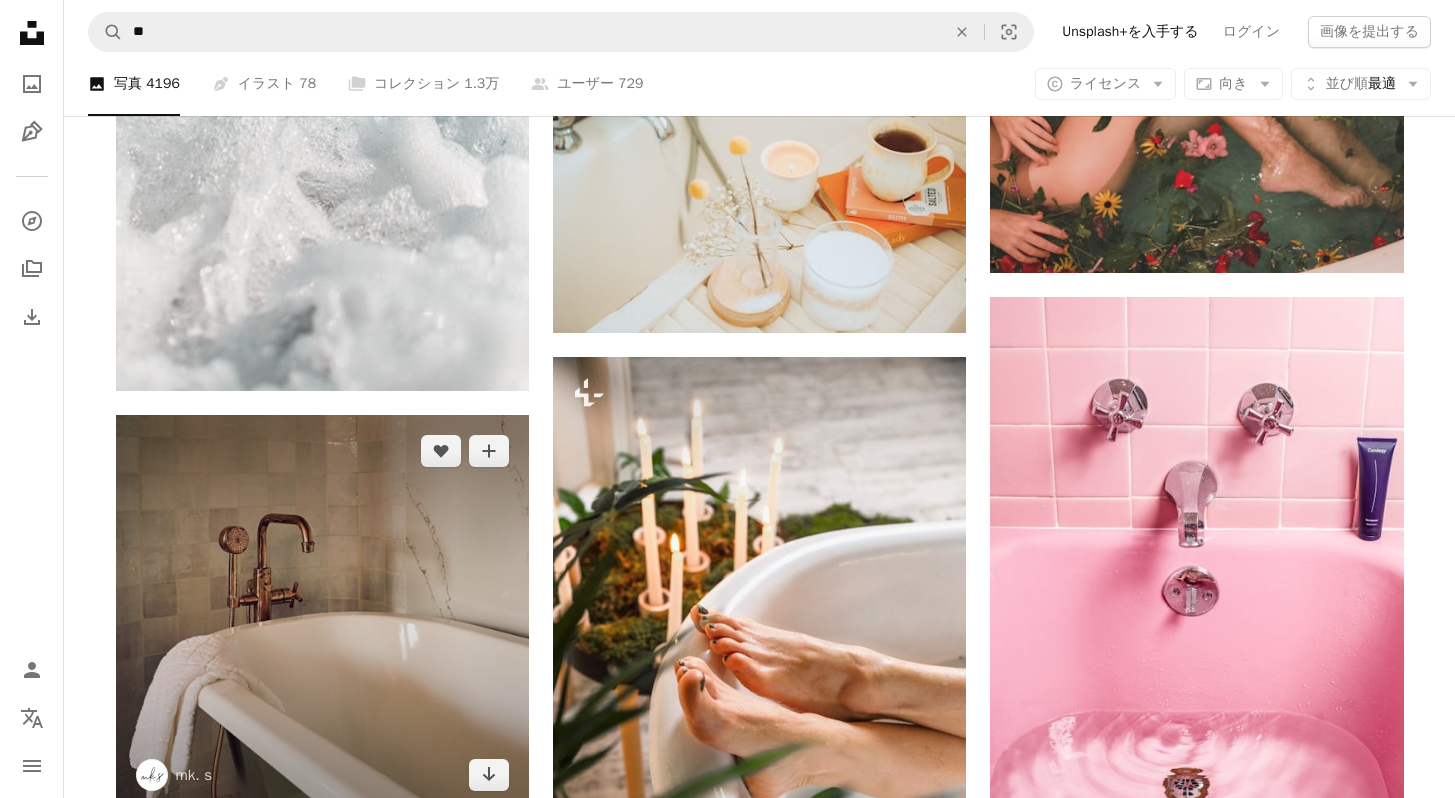click at bounding box center [322, 613] 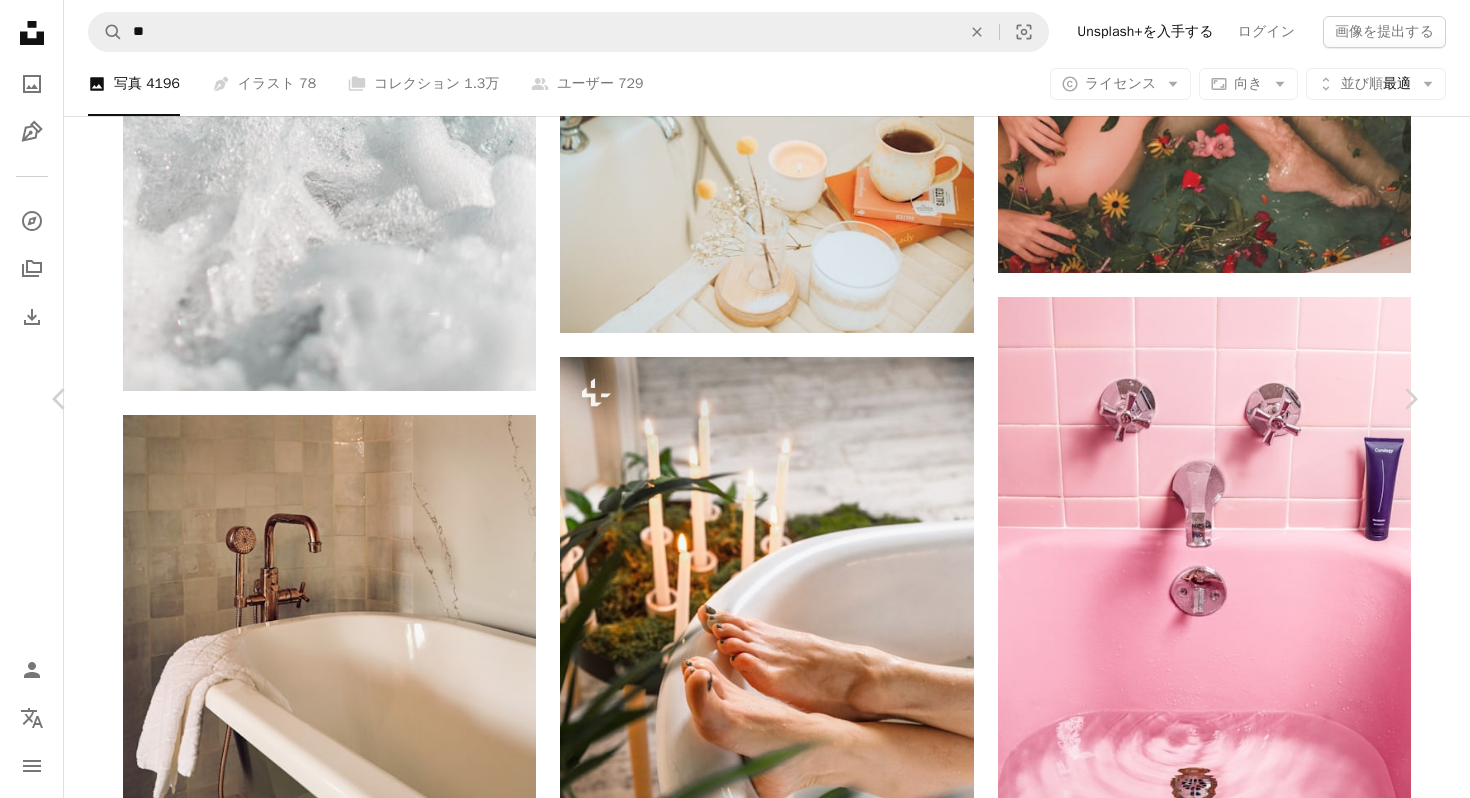 click on "An X shape" at bounding box center (20, 20) 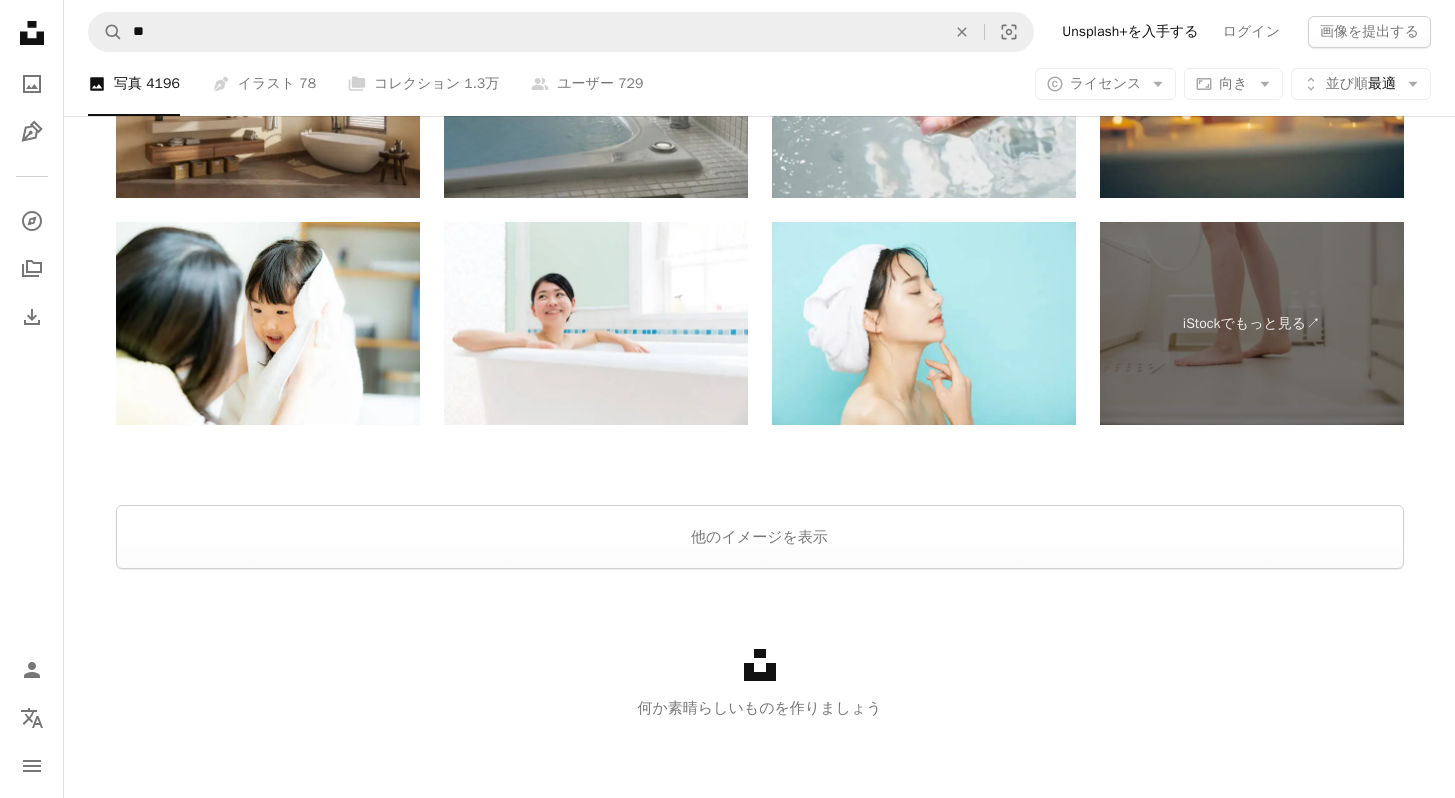 scroll, scrollTop: 4334, scrollLeft: 0, axis: vertical 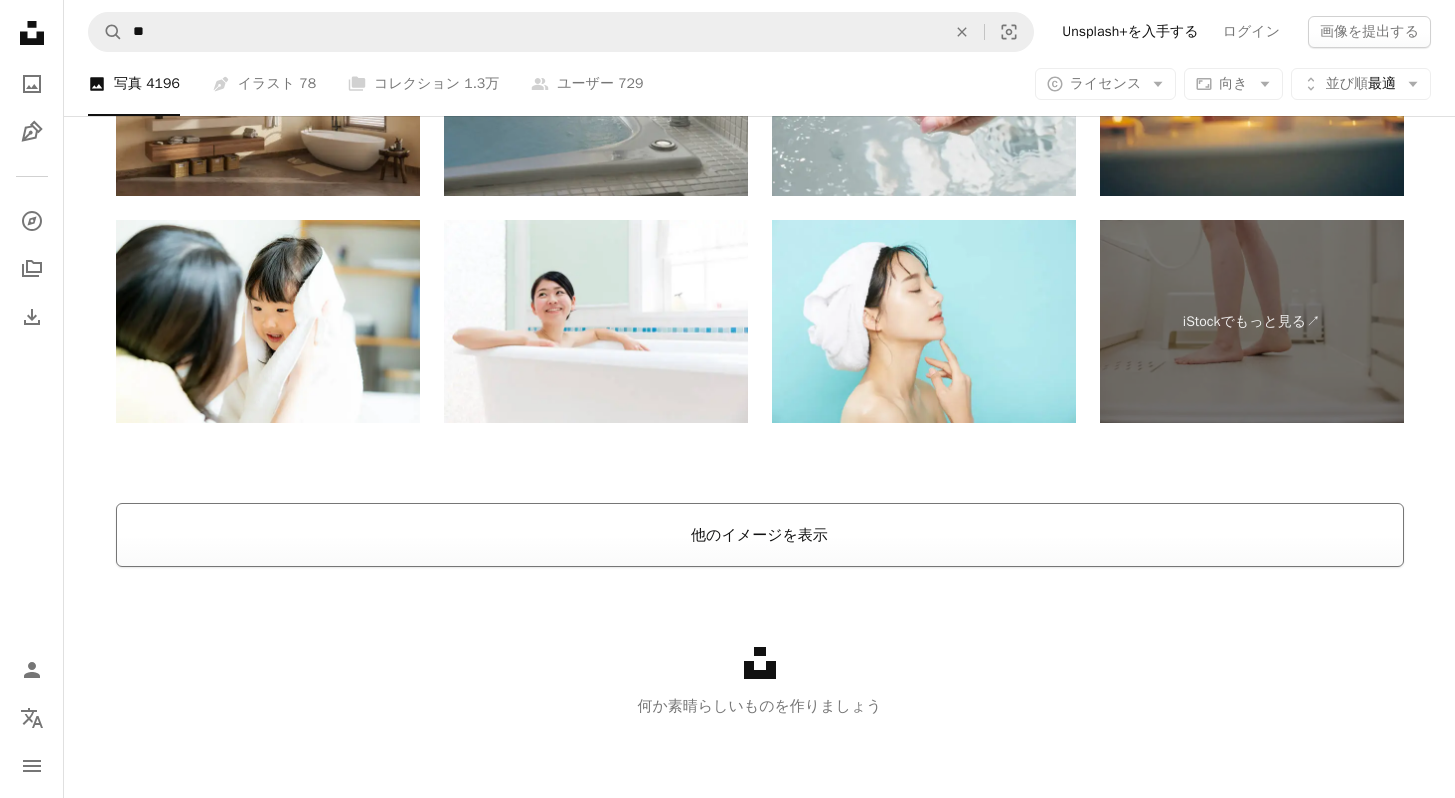 click on "他のイメージを表示" at bounding box center [760, 535] 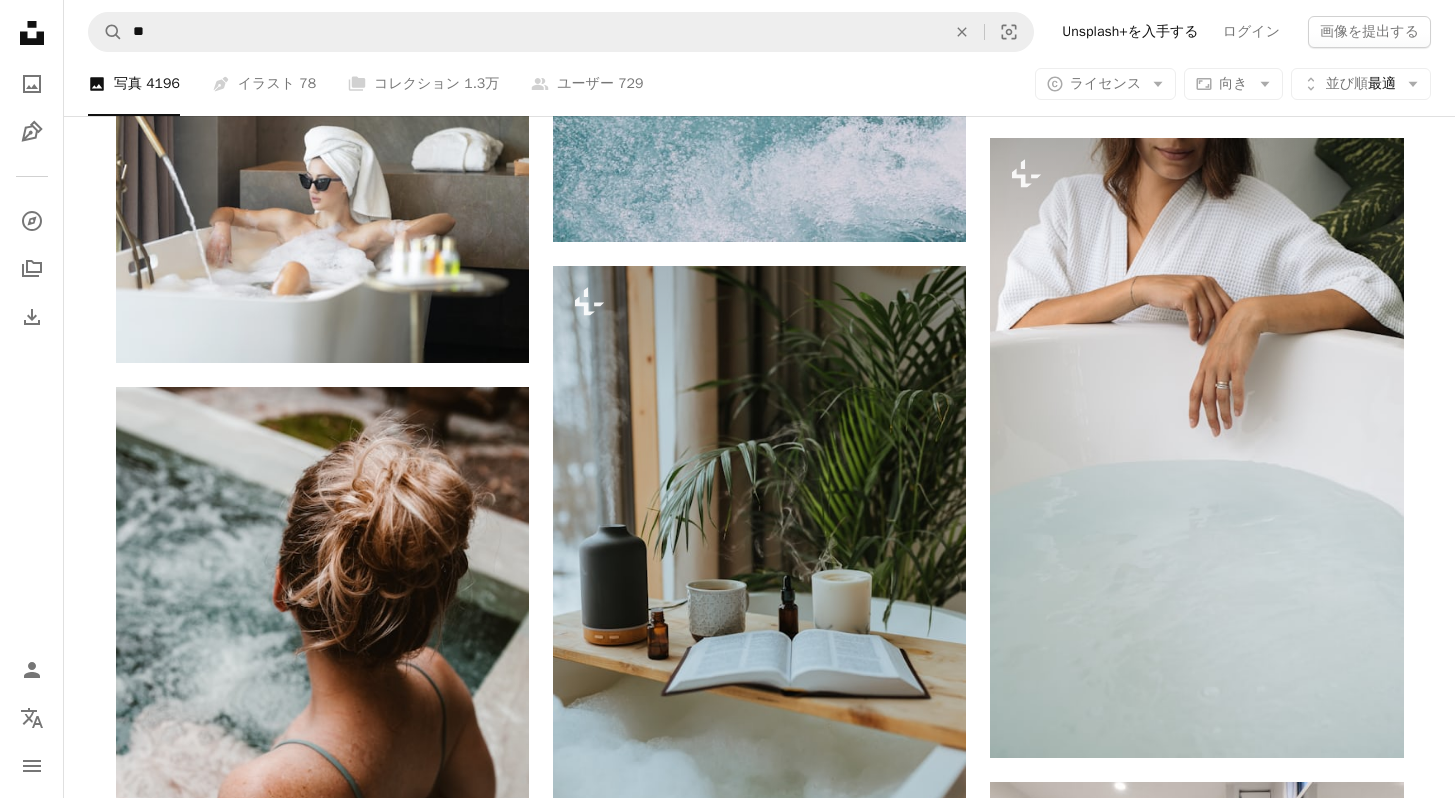 scroll, scrollTop: 2949, scrollLeft: 0, axis: vertical 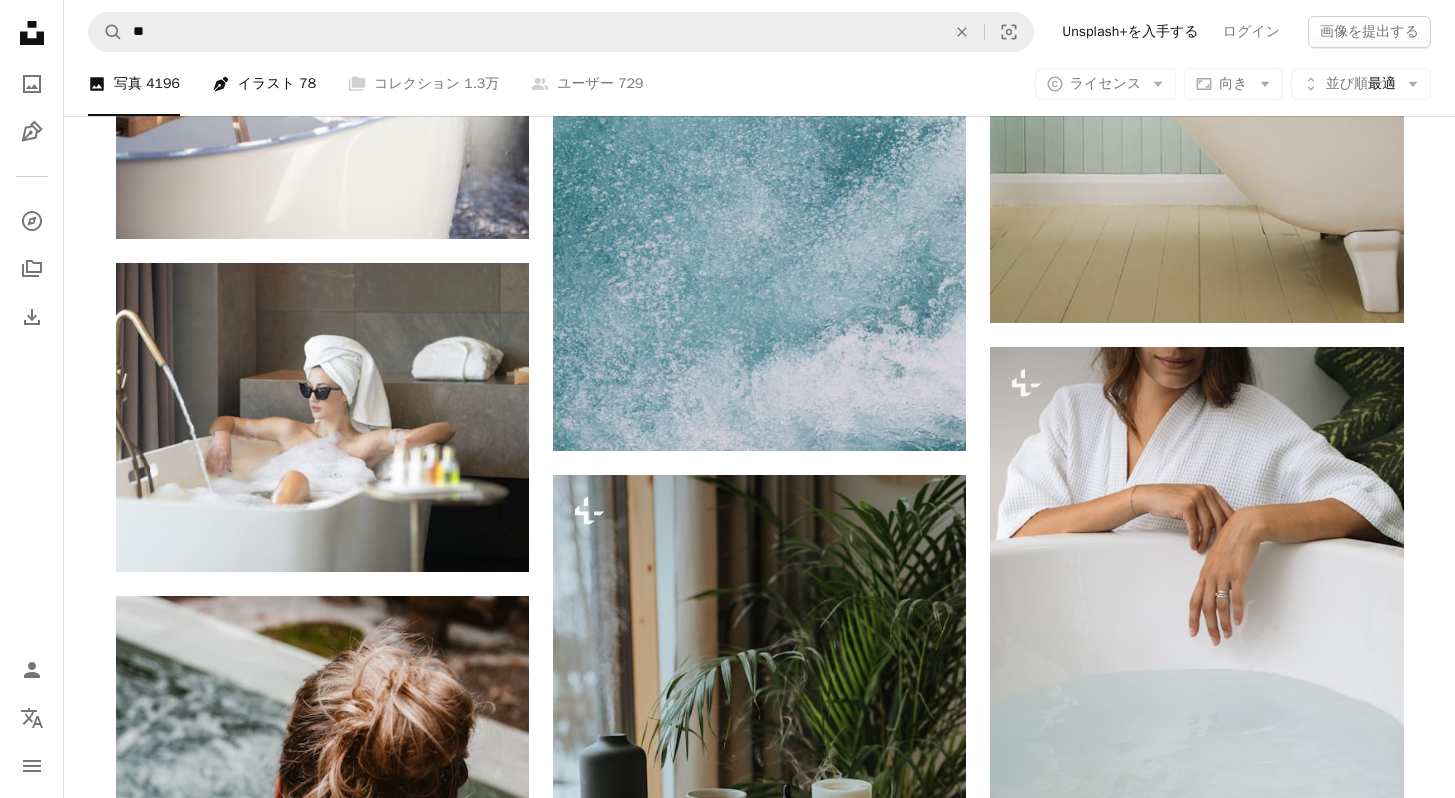 click on "Pen Tool イラスト   78" at bounding box center [264, 84] 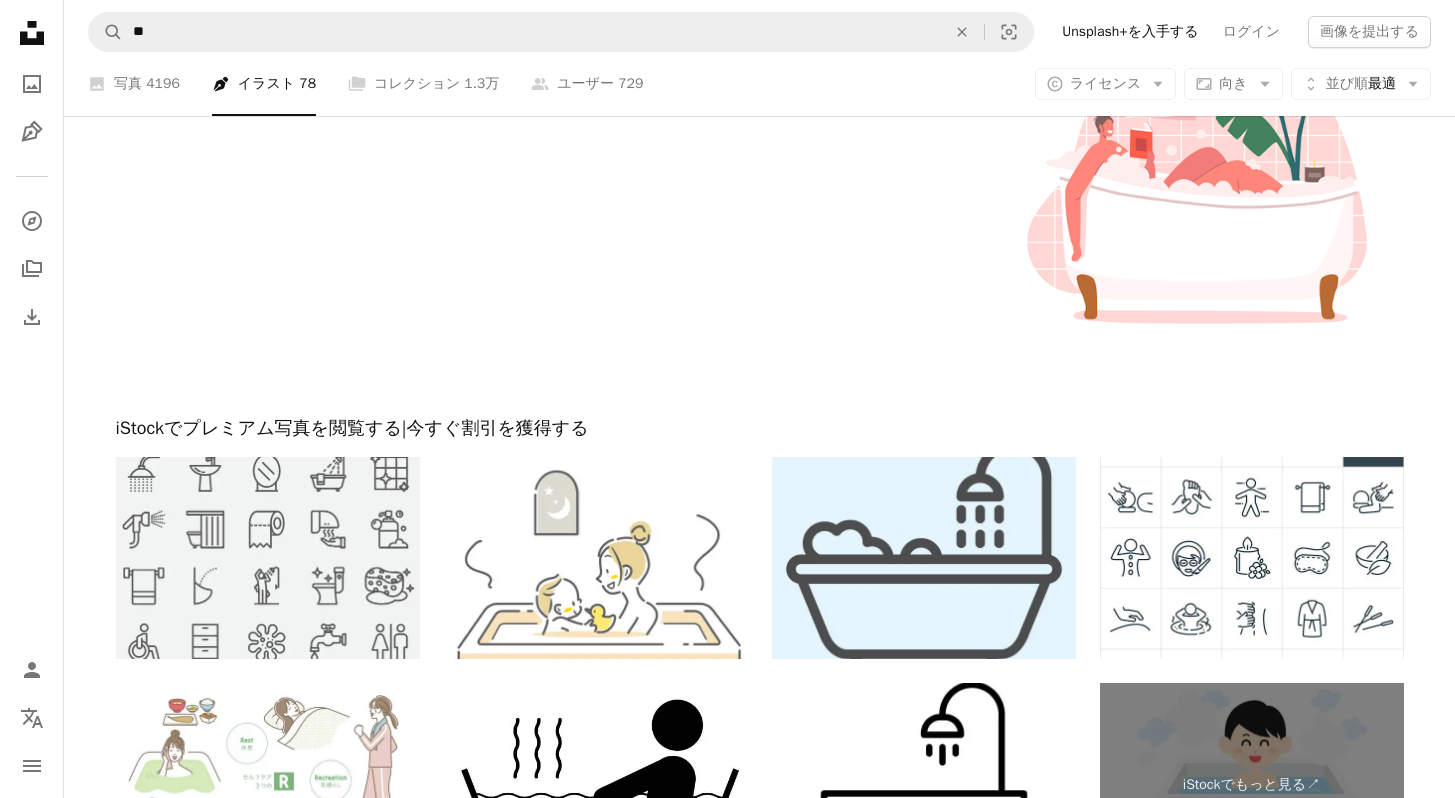scroll, scrollTop: 3368, scrollLeft: 0, axis: vertical 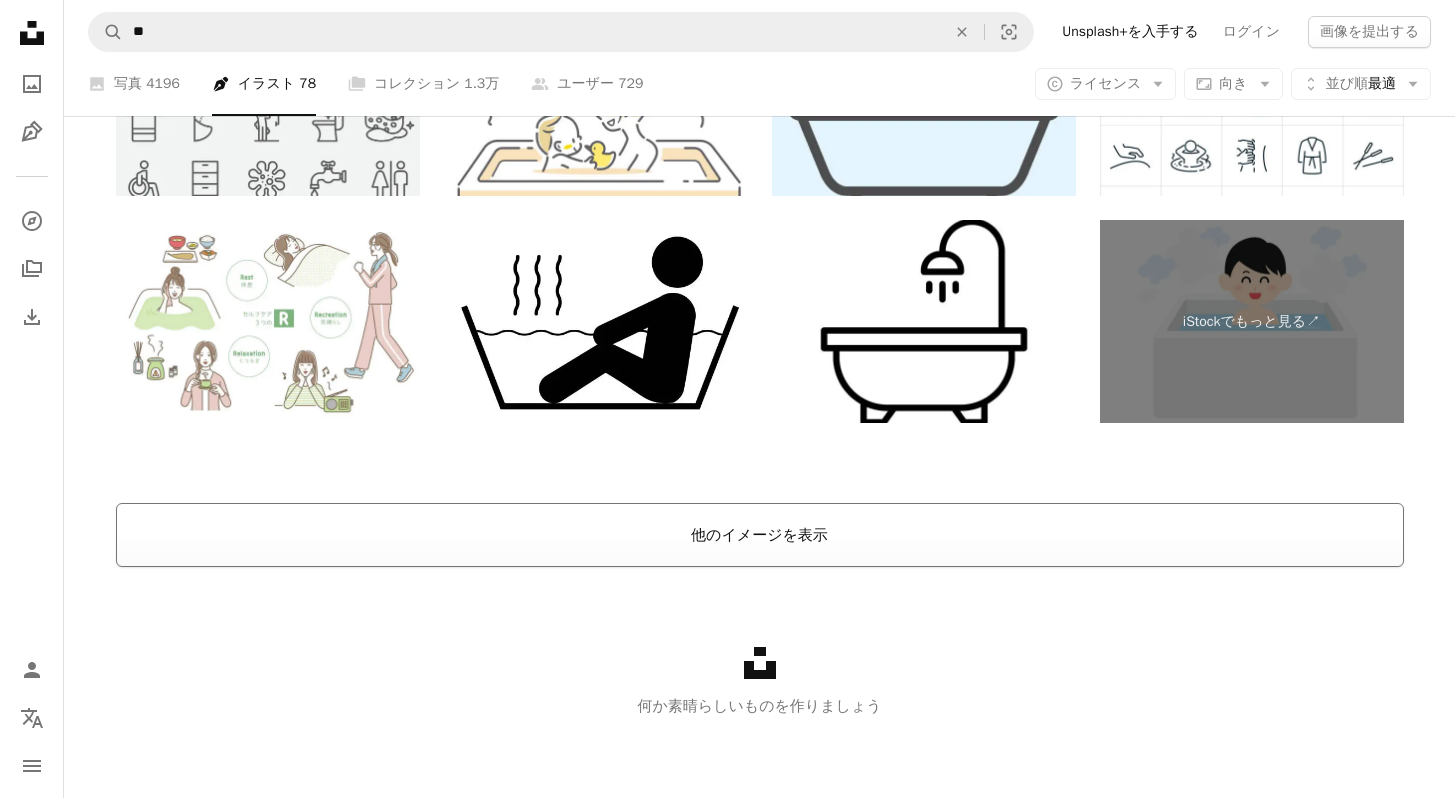 click on "他のイメージを表示" at bounding box center [760, 535] 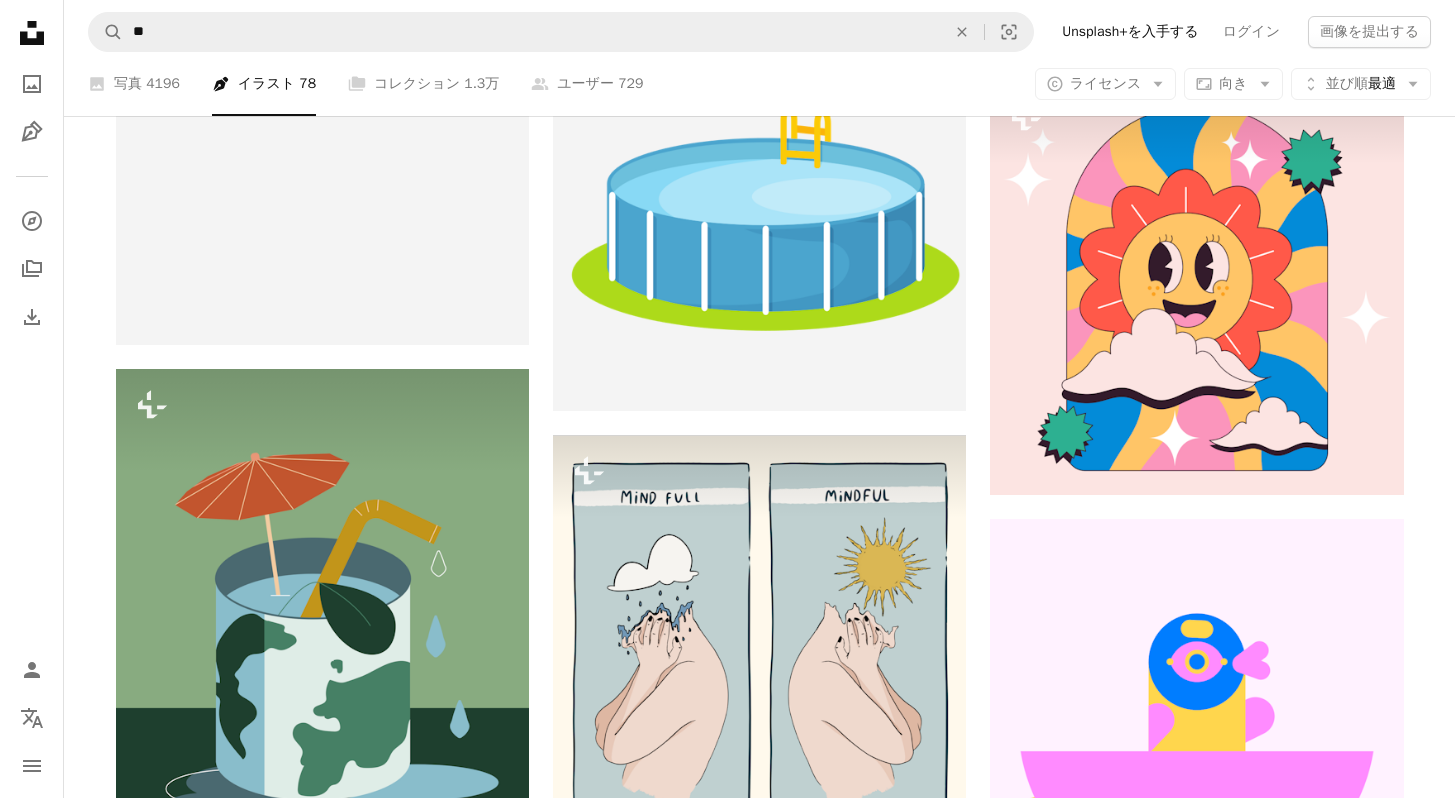 scroll, scrollTop: 14357, scrollLeft: 0, axis: vertical 